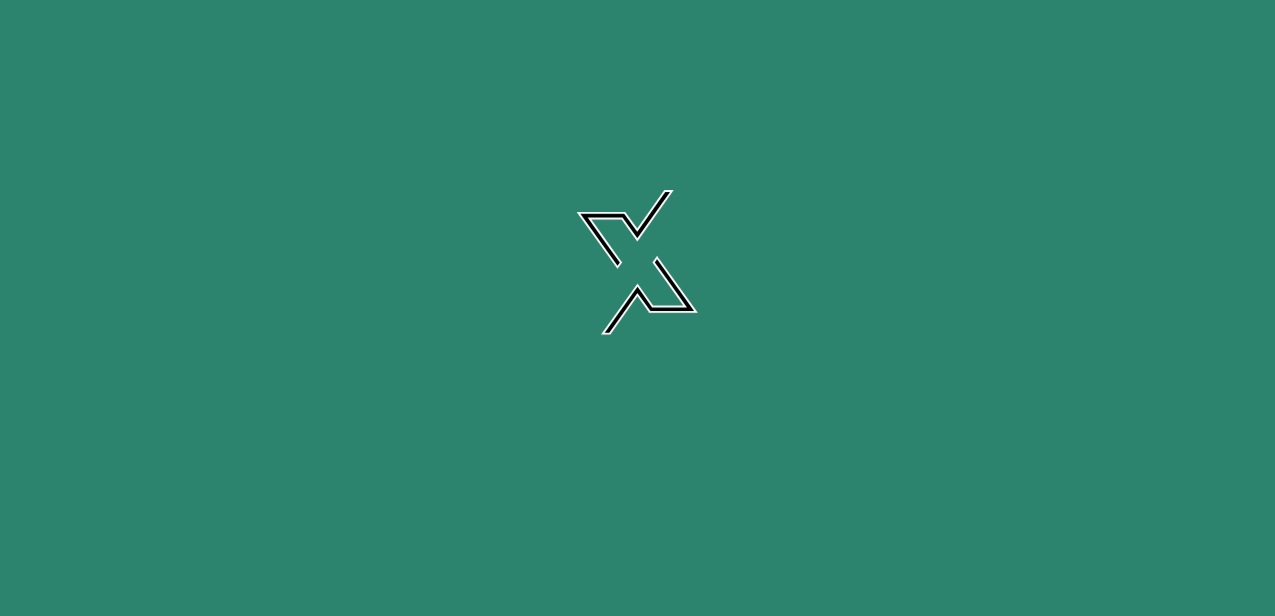 scroll, scrollTop: 0, scrollLeft: 0, axis: both 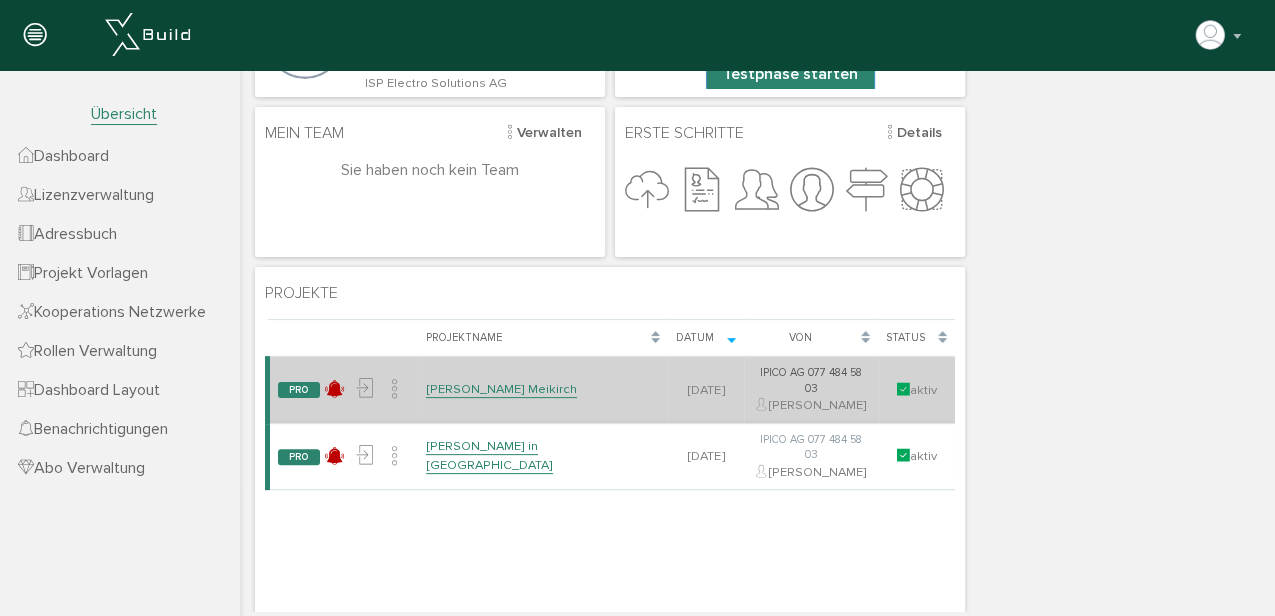 click on "[PERSON_NAME] Meikirch" at bounding box center [501, 389] 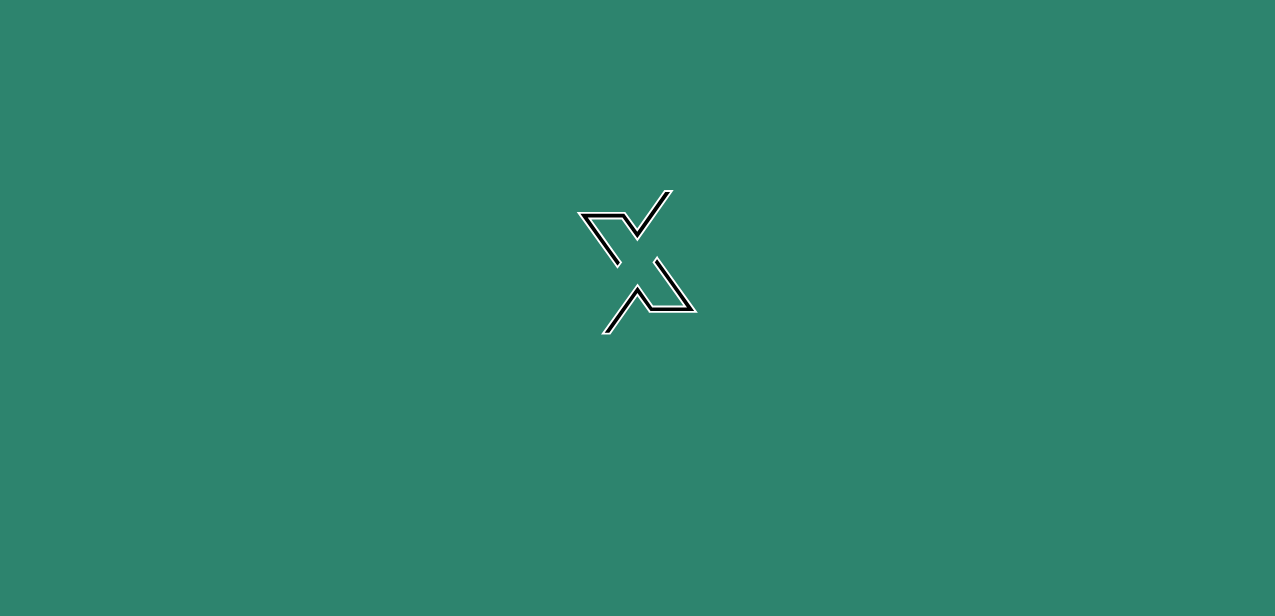 scroll, scrollTop: 0, scrollLeft: 0, axis: both 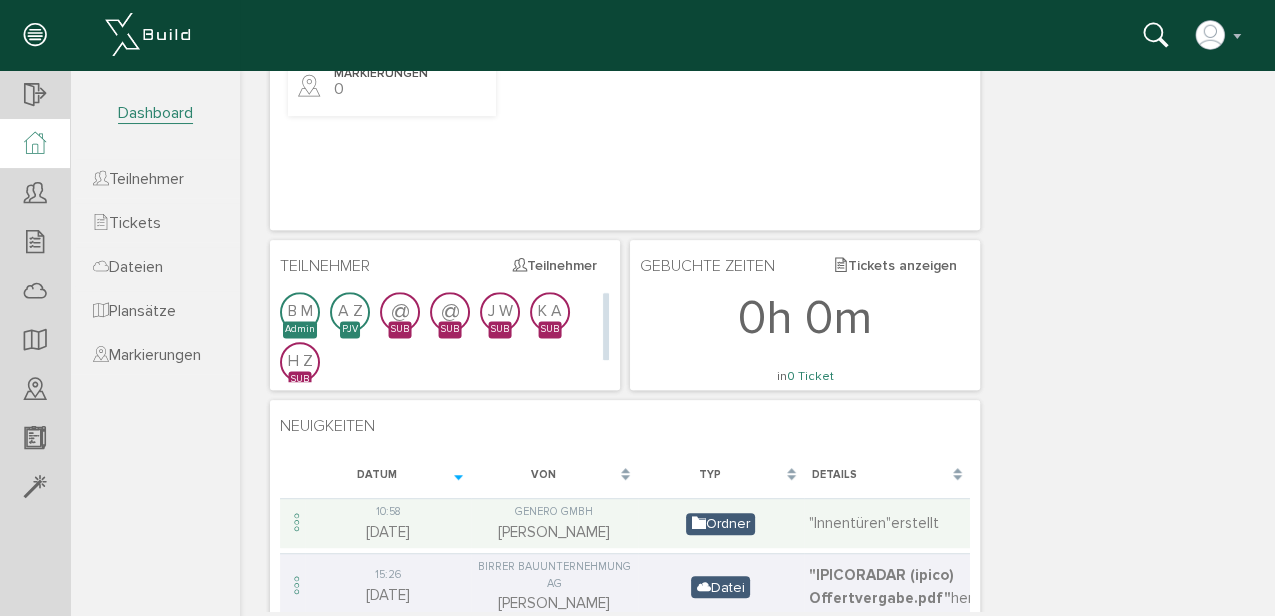 click on "H Z" at bounding box center [300, 361] 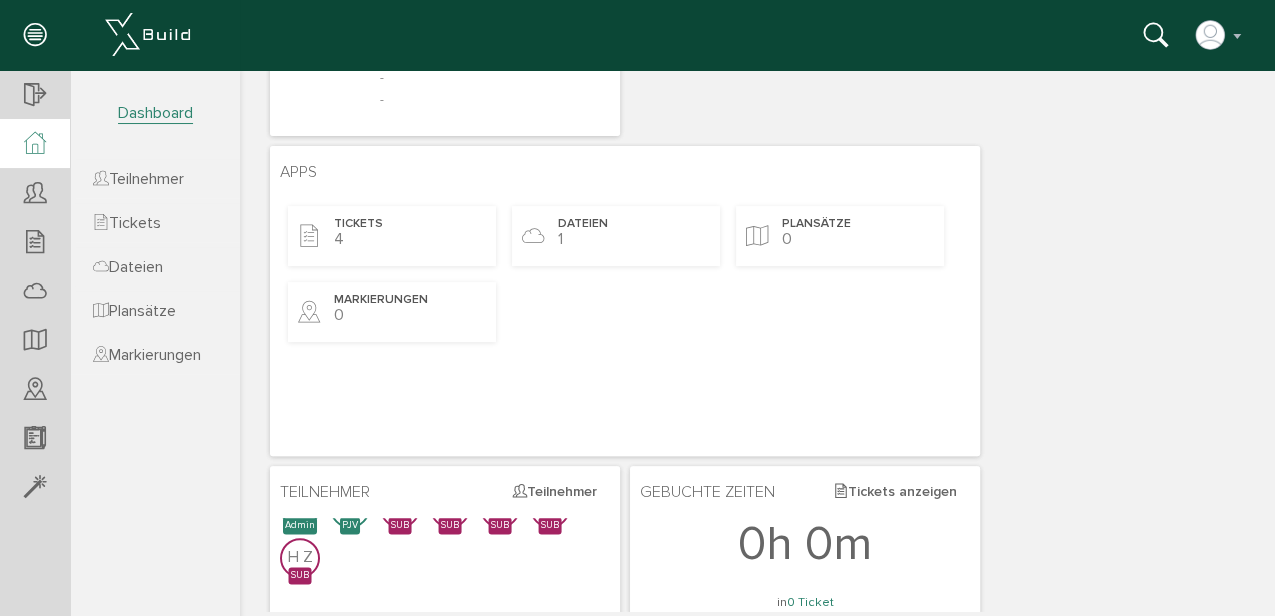 scroll, scrollTop: 170, scrollLeft: 0, axis: vertical 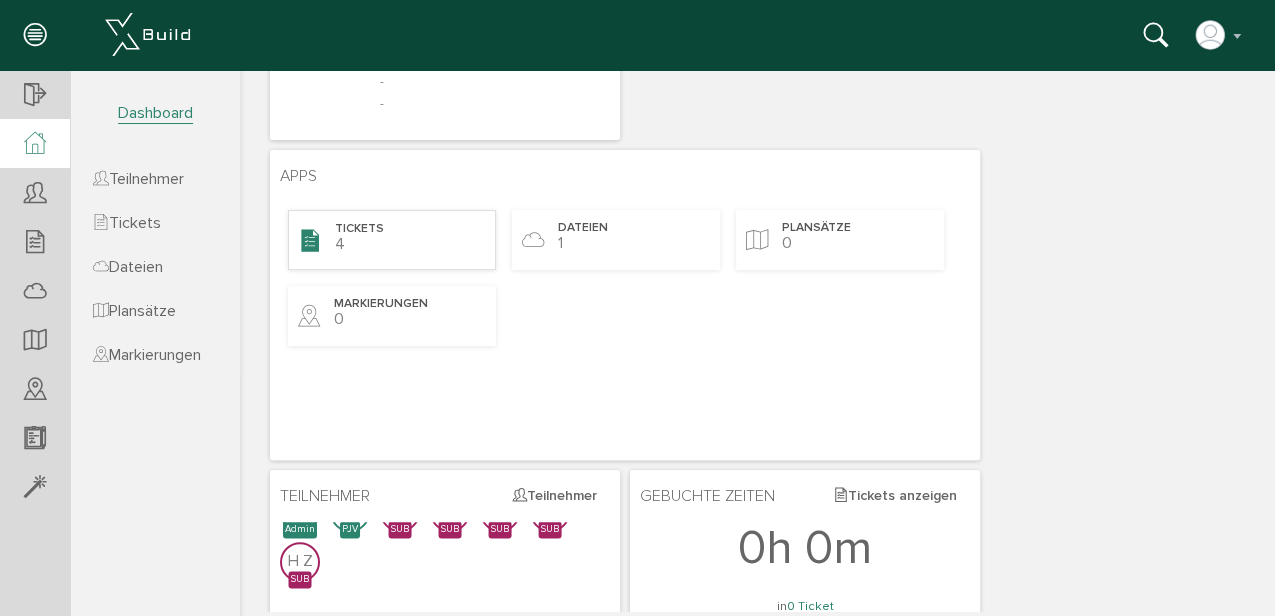 click on "Tickets
4" at bounding box center [392, 240] 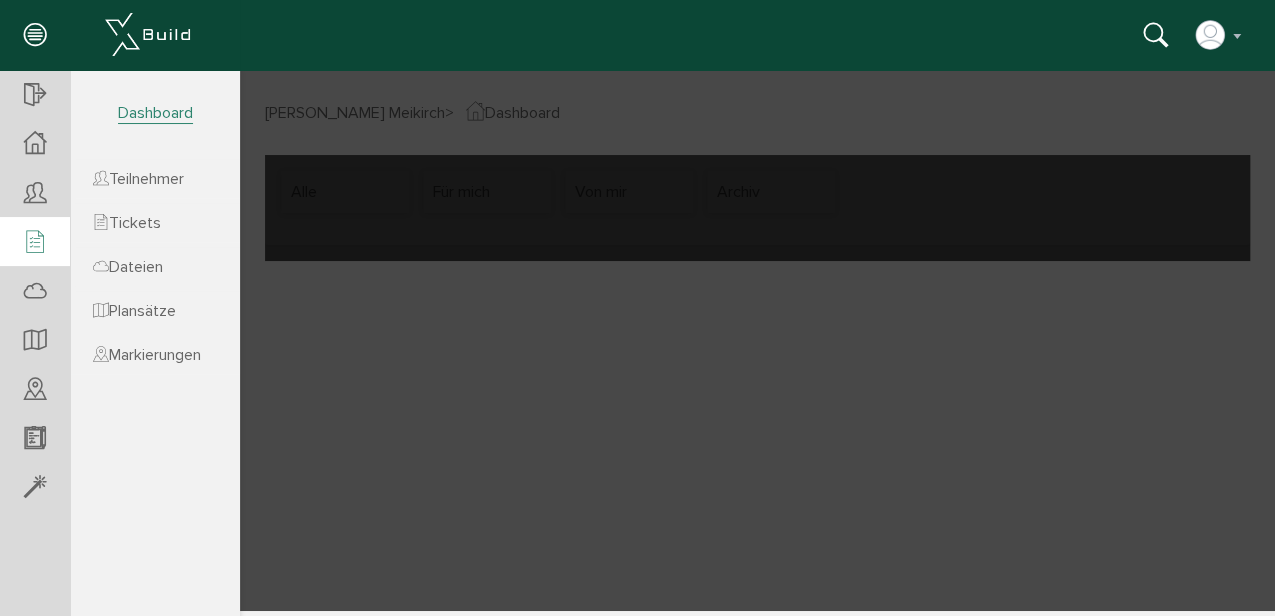 scroll, scrollTop: 0, scrollLeft: 0, axis: both 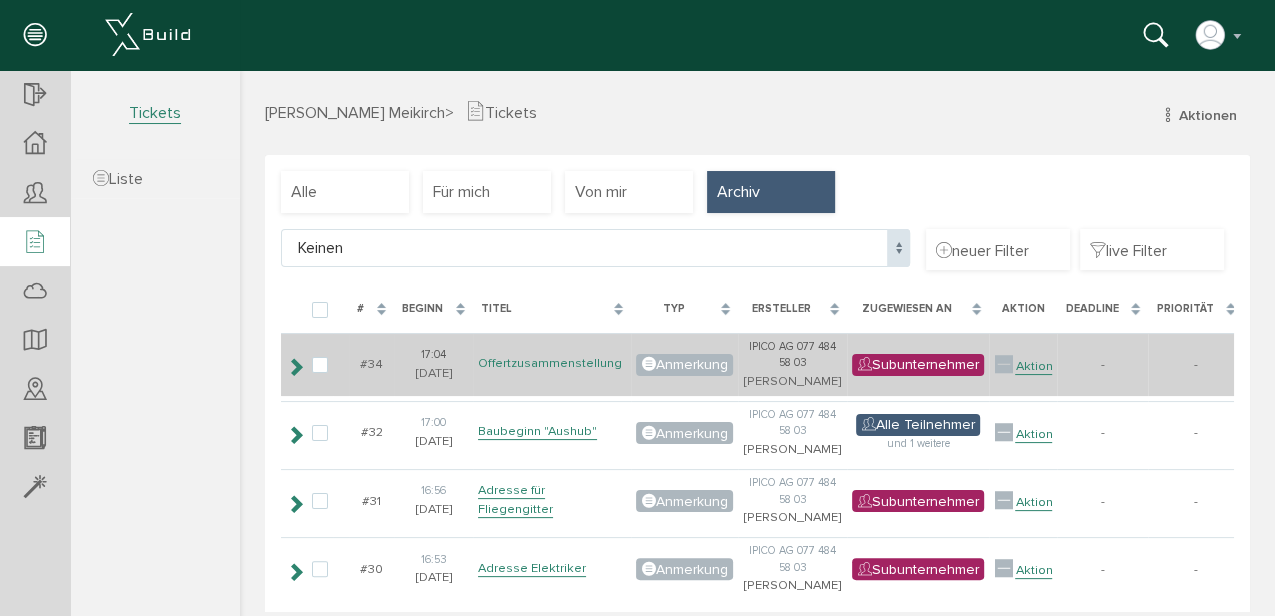 click on "Offertzusammenstellung" at bounding box center [550, 363] 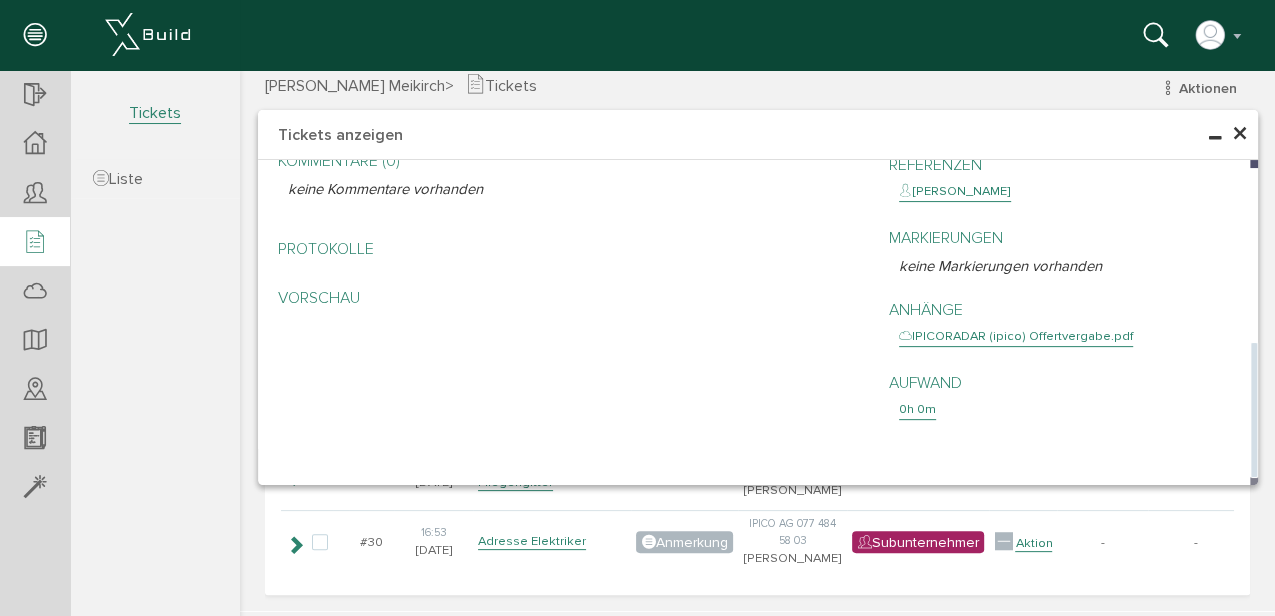 scroll, scrollTop: 66, scrollLeft: 0, axis: vertical 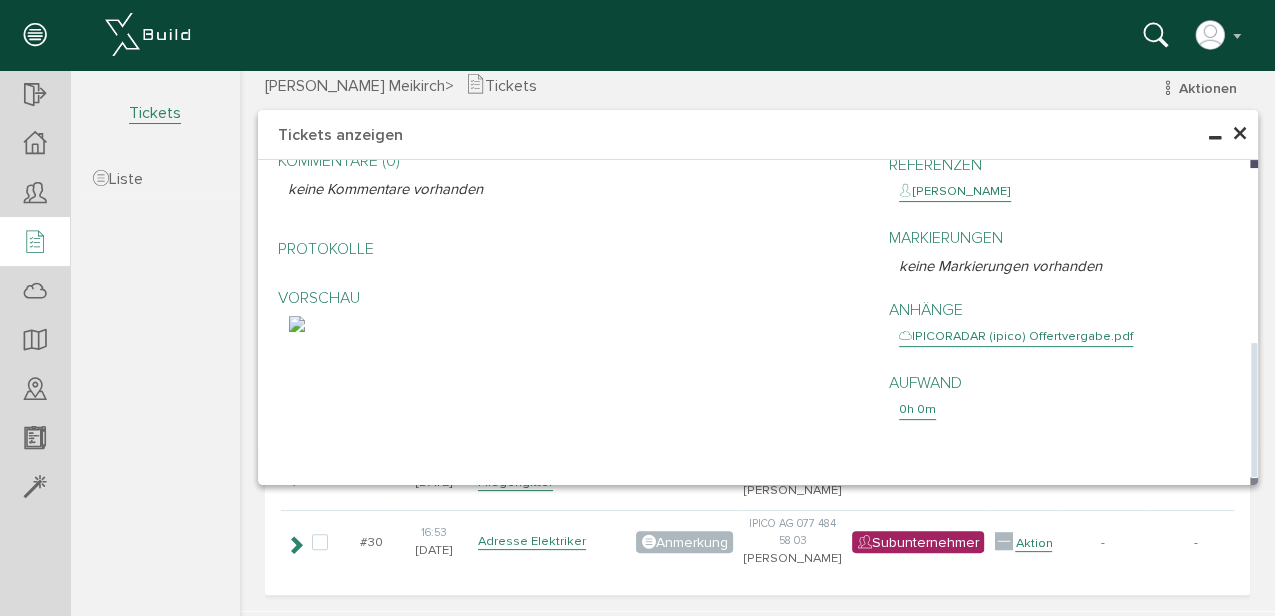 click at bounding box center [297, 324] 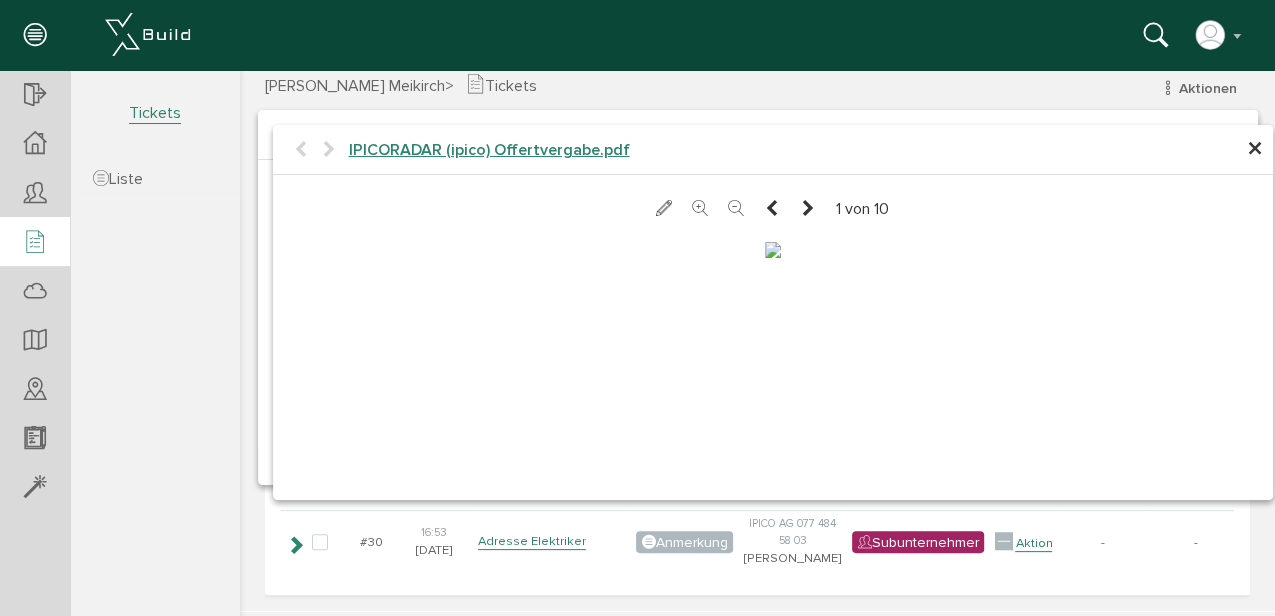 scroll, scrollTop: 99, scrollLeft: 0, axis: vertical 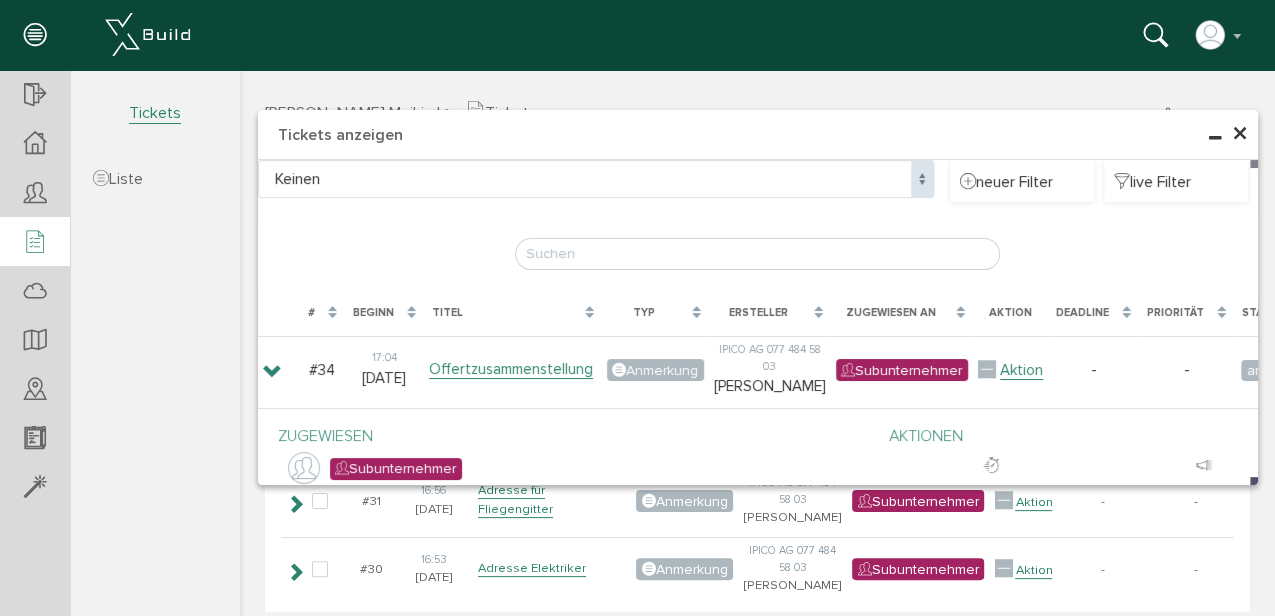 click on "×" at bounding box center (1240, 134) 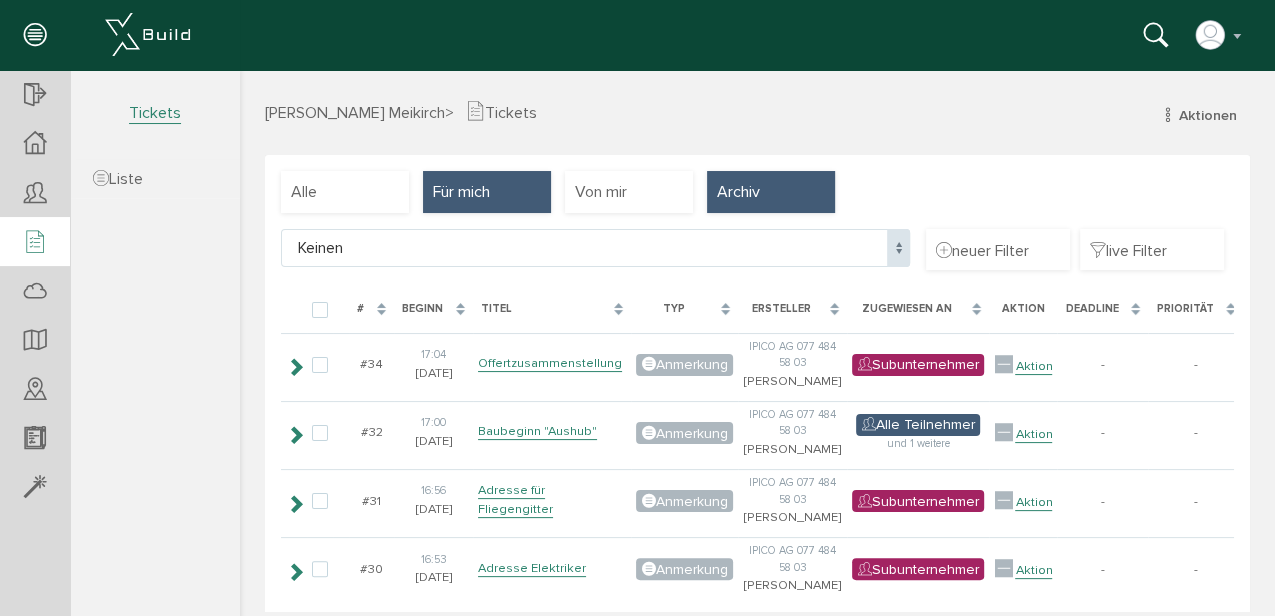 click on "Für mich" at bounding box center (461, 192) 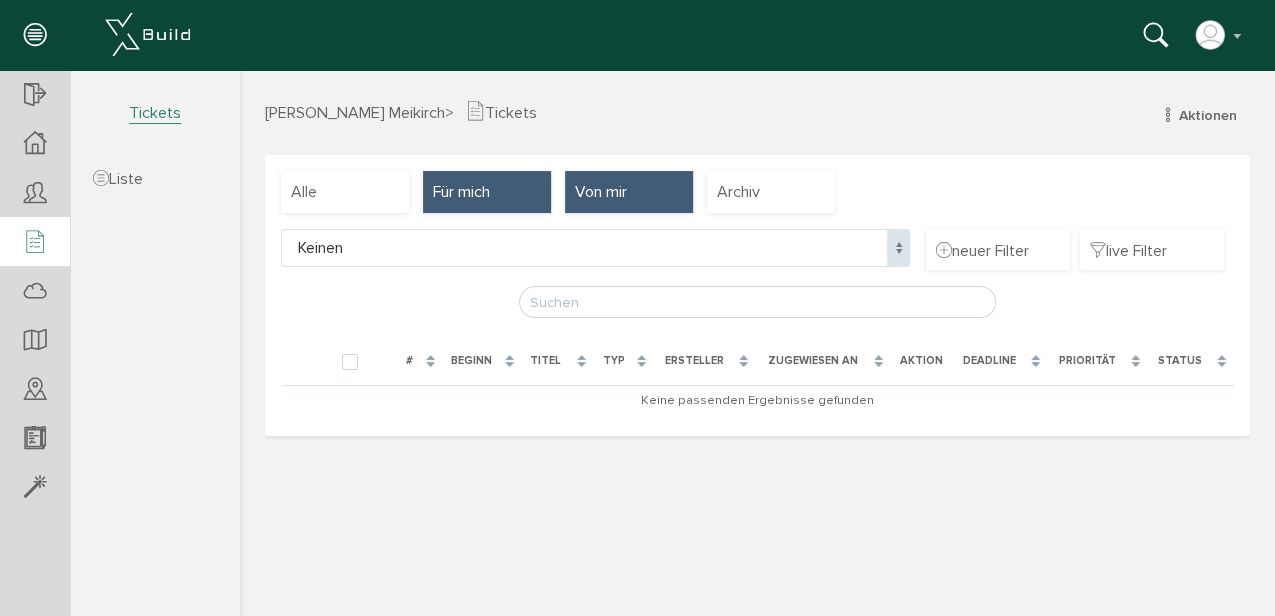click on "Von mir" at bounding box center (601, 192) 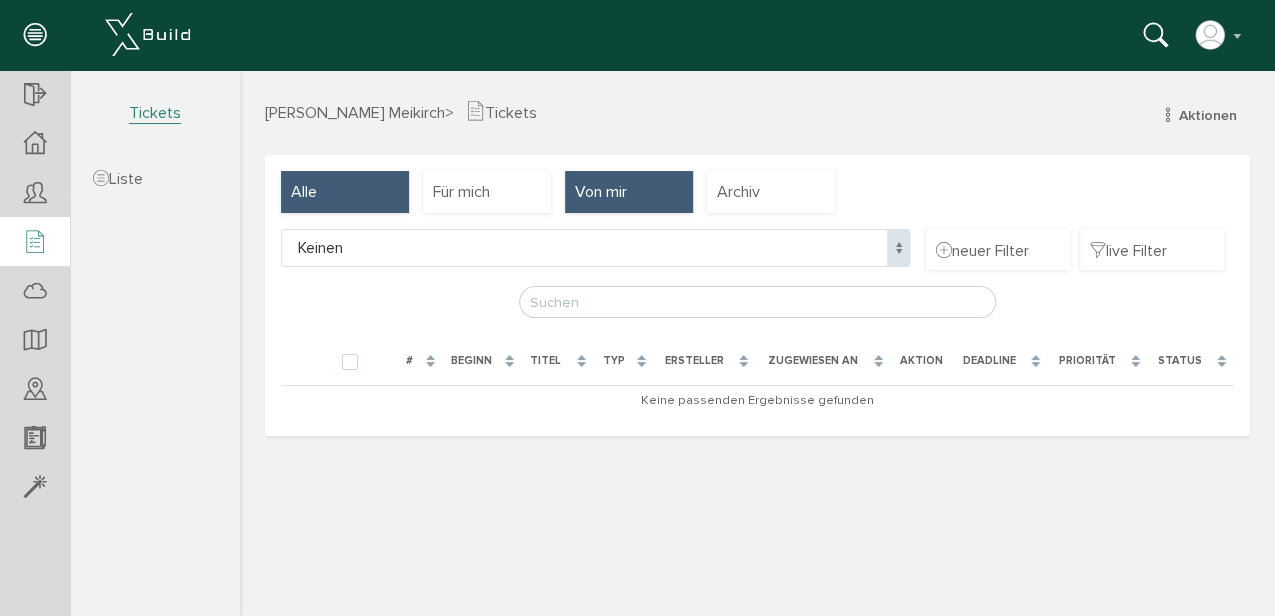 click on "Alle" at bounding box center [345, 192] 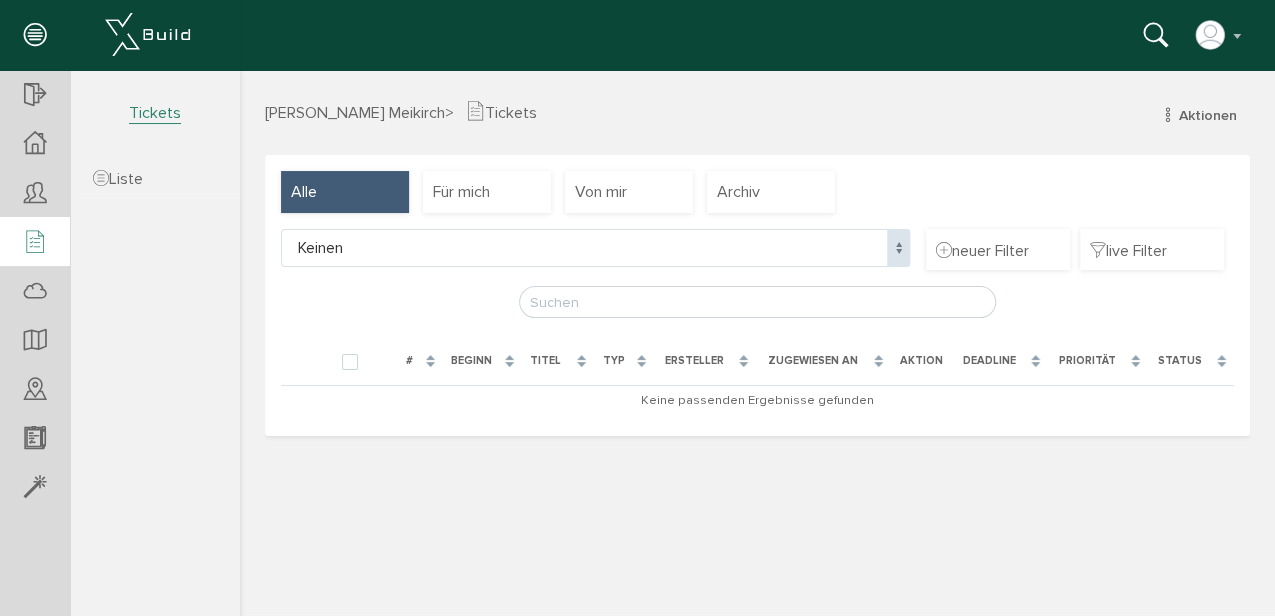 click on "EFH [PERSON_NAME] [GEOGRAPHIC_DATA]
>
Tickets
Aktionen
Ticketliste" at bounding box center [757, 111] 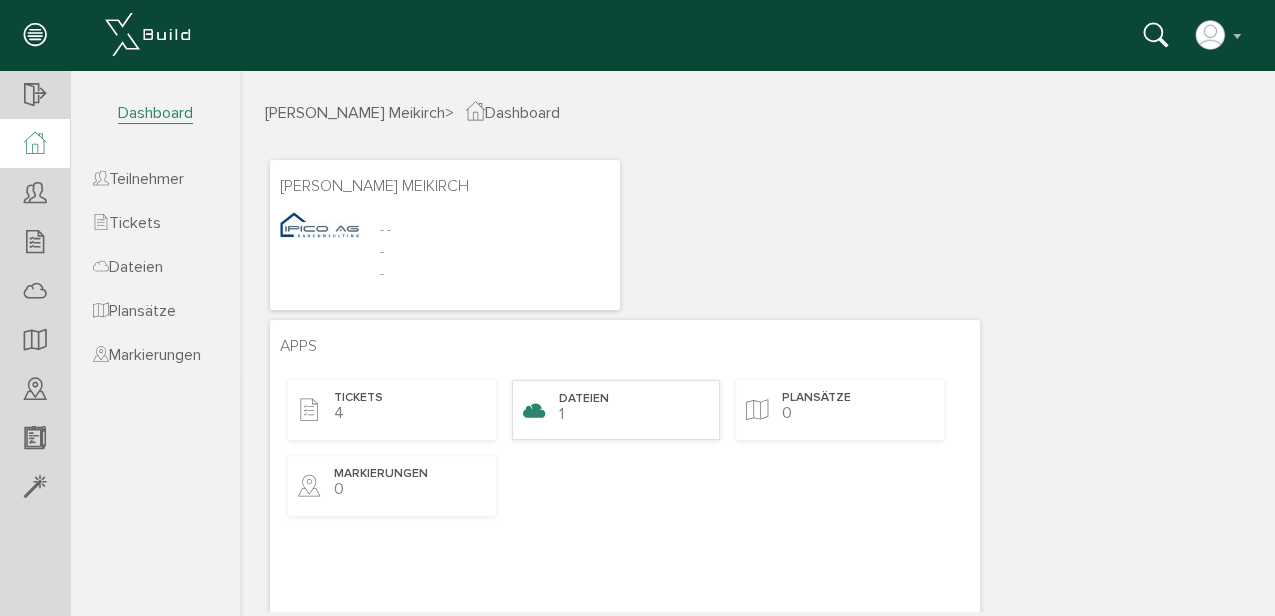 click on "Dateien
1" at bounding box center [616, 410] 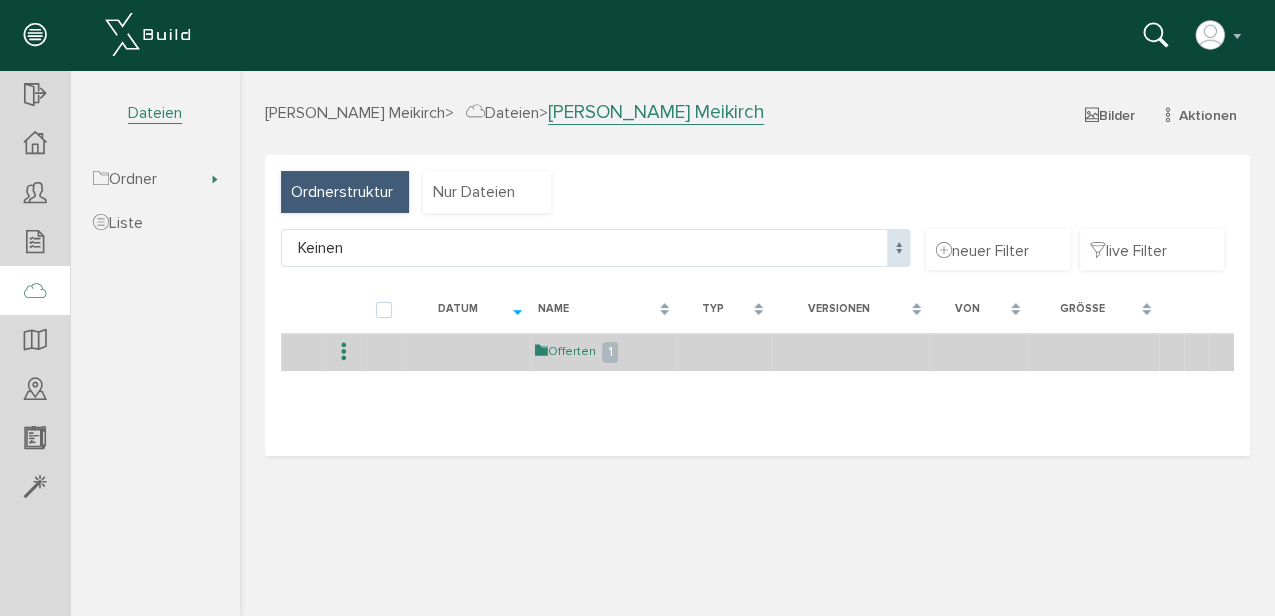 click on "Offerten" at bounding box center [565, 351] 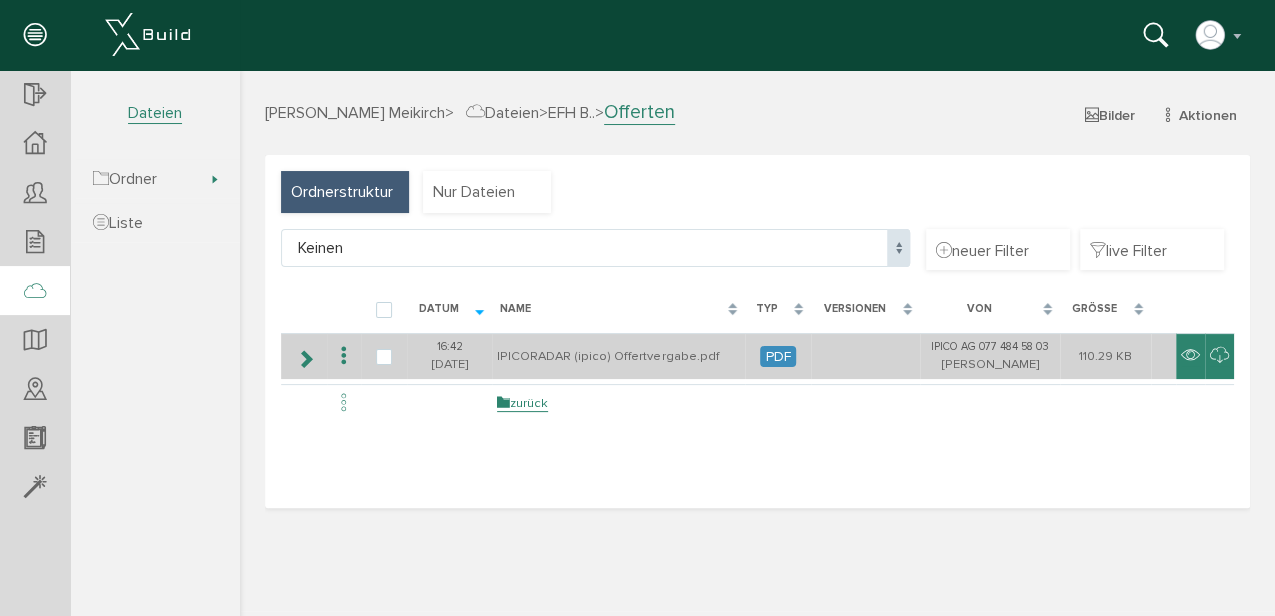 click on "IPICORADAR (ipico) Offertvergabe.pdf" at bounding box center [618, 356] 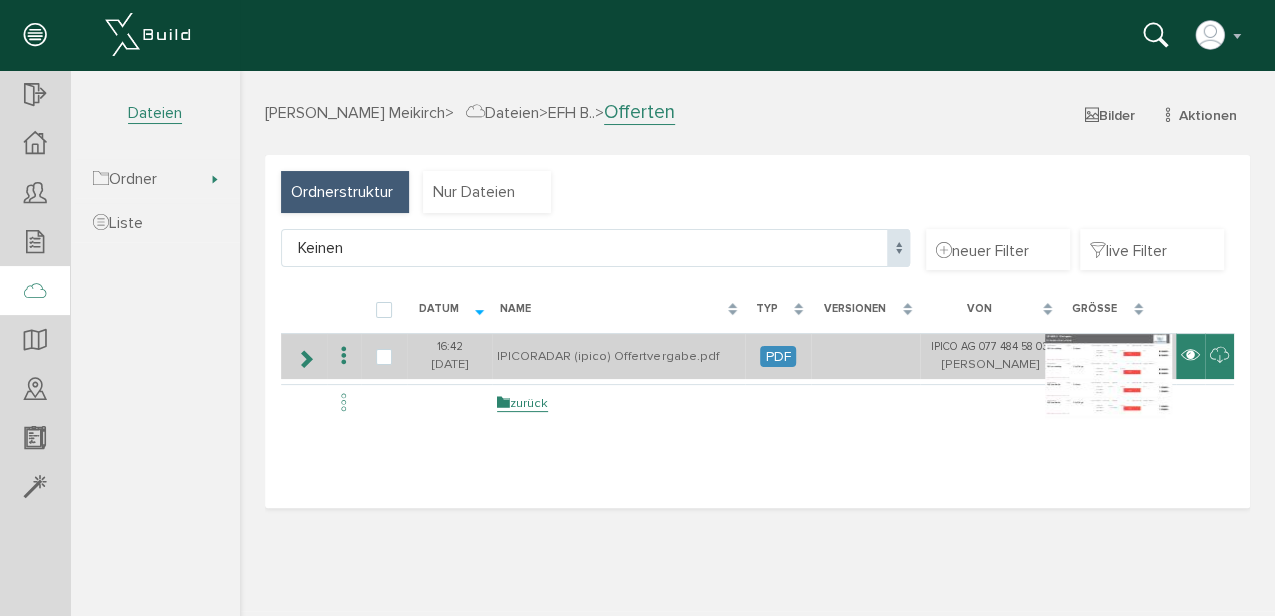 click at bounding box center [1190, 356] 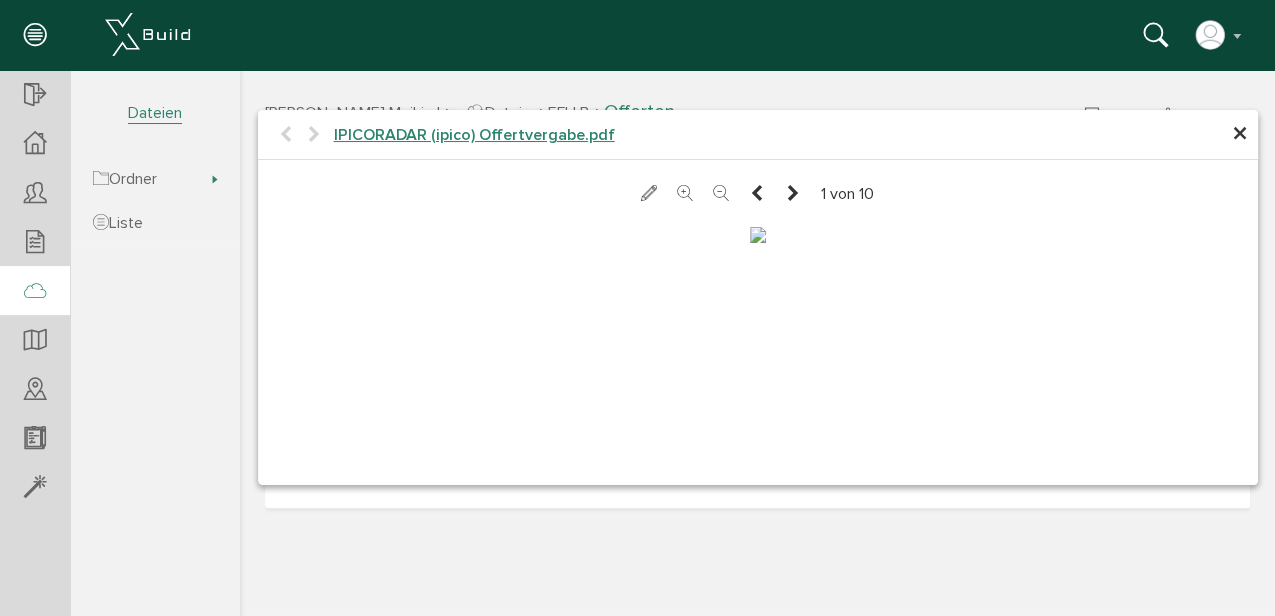 scroll, scrollTop: 100, scrollLeft: 0, axis: vertical 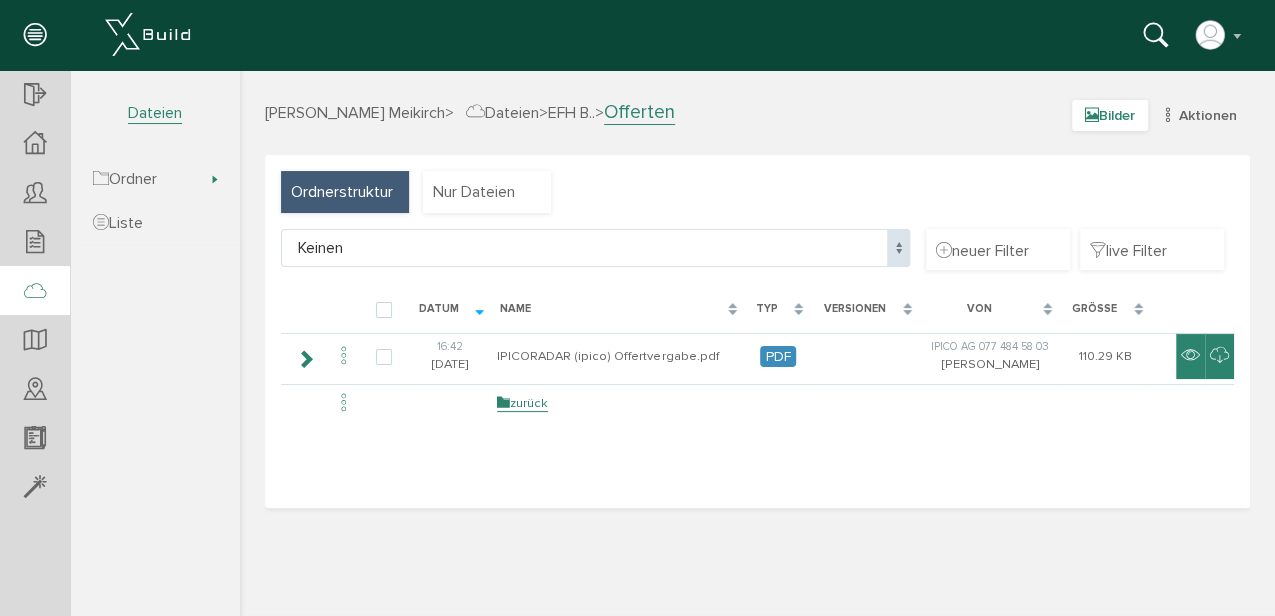 click on "Bilder" at bounding box center (1110, 115) 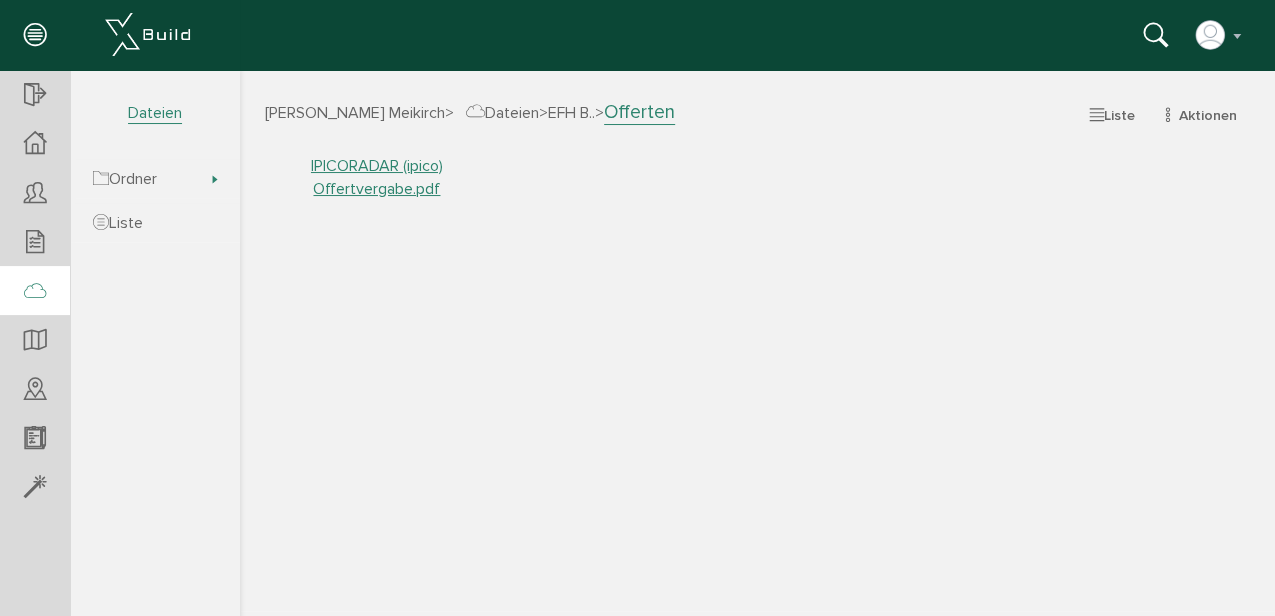 click on "[PERSON_NAME] Meikirch" at bounding box center [355, 113] 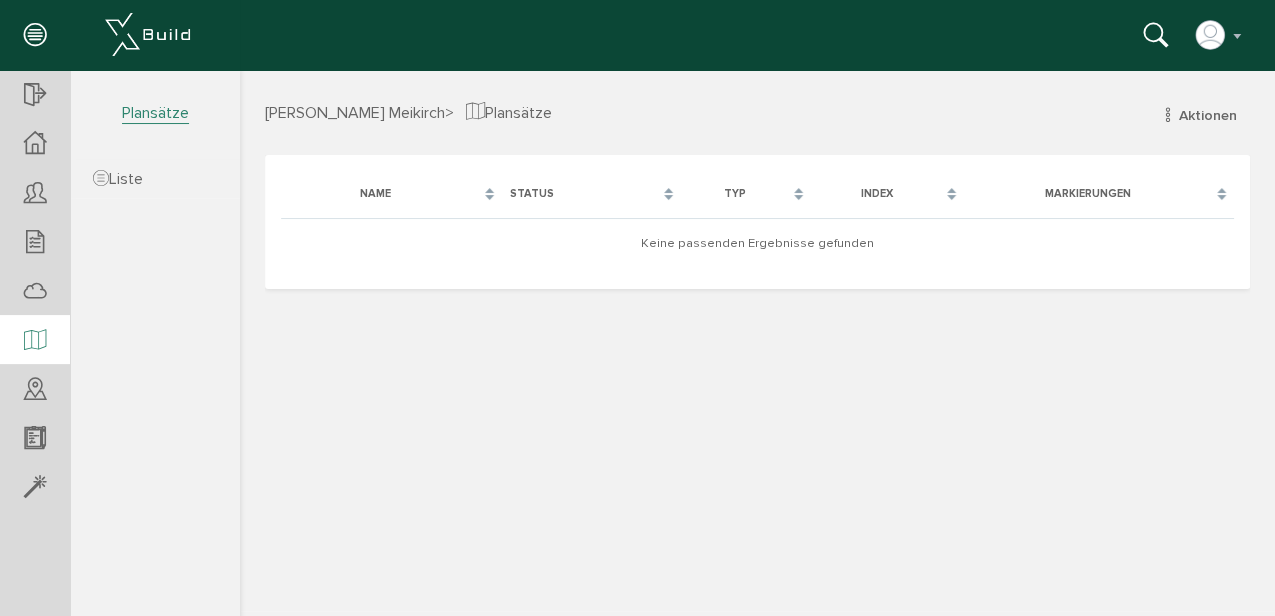 click on "Plansätze" at bounding box center [155, 113] 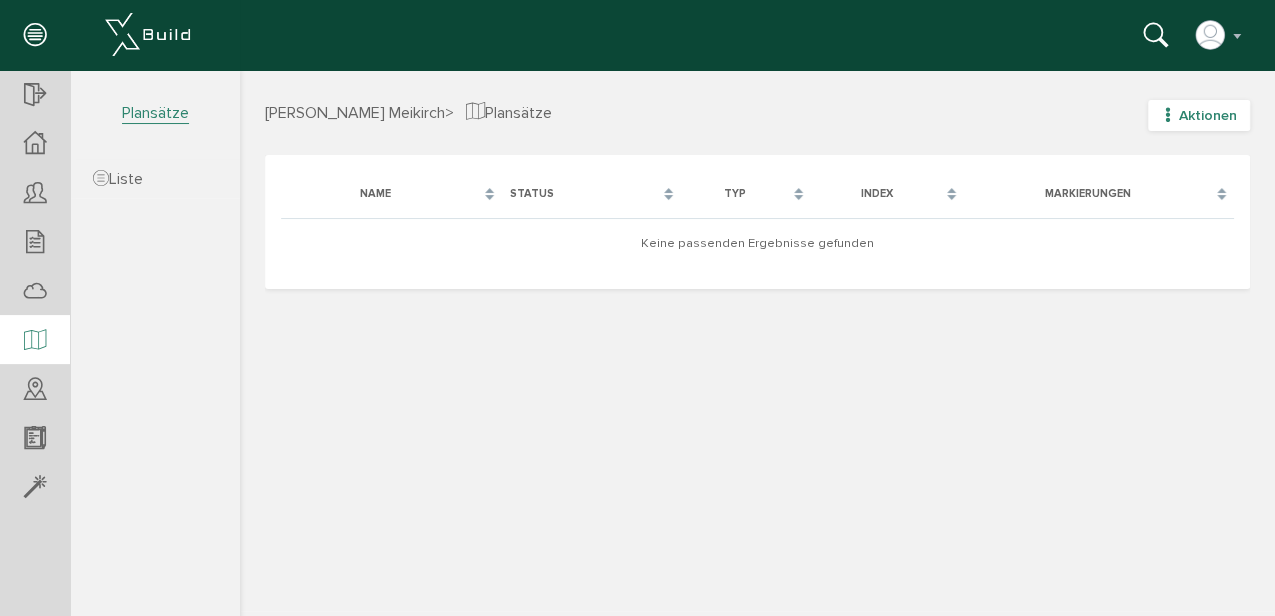 click on "Aktionen" at bounding box center (1208, 115) 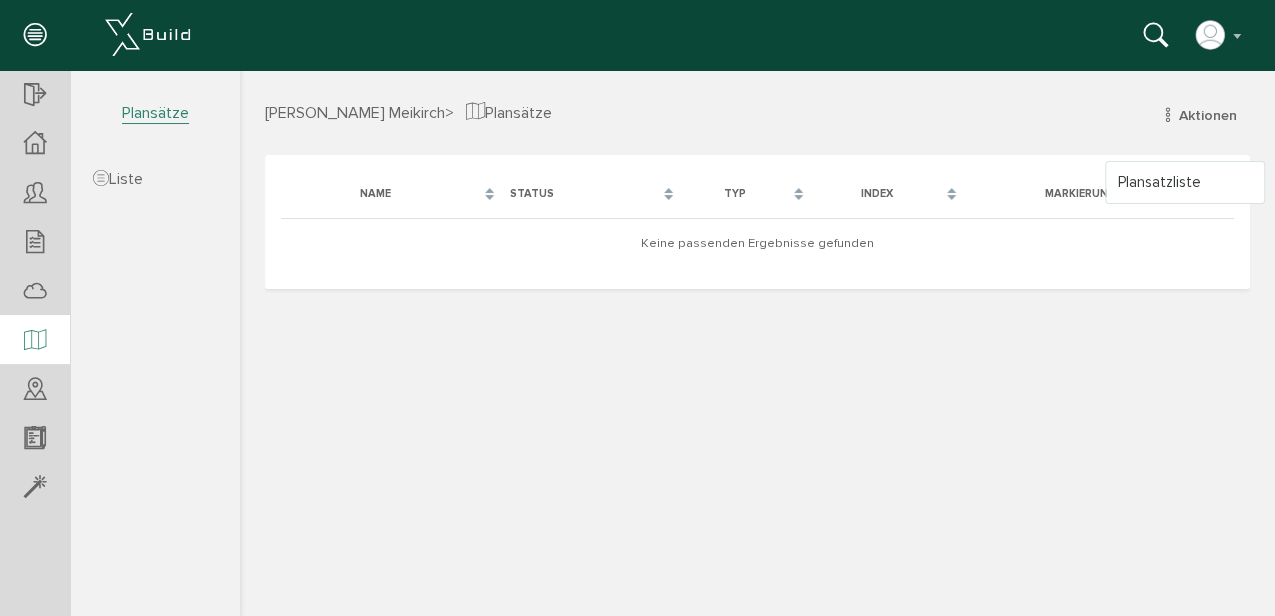 click on "Keine passenden Ergebnisse gefunden" at bounding box center [757, 243] 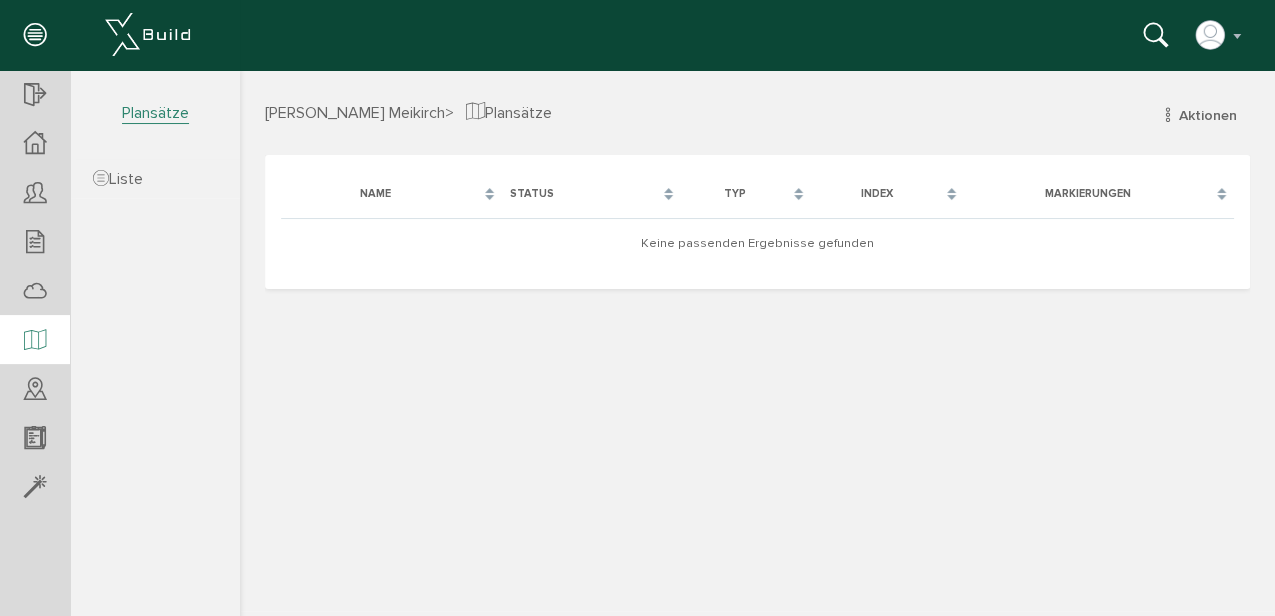 click on "Keine passenden Ergebnisse gefunden" at bounding box center (757, 243) 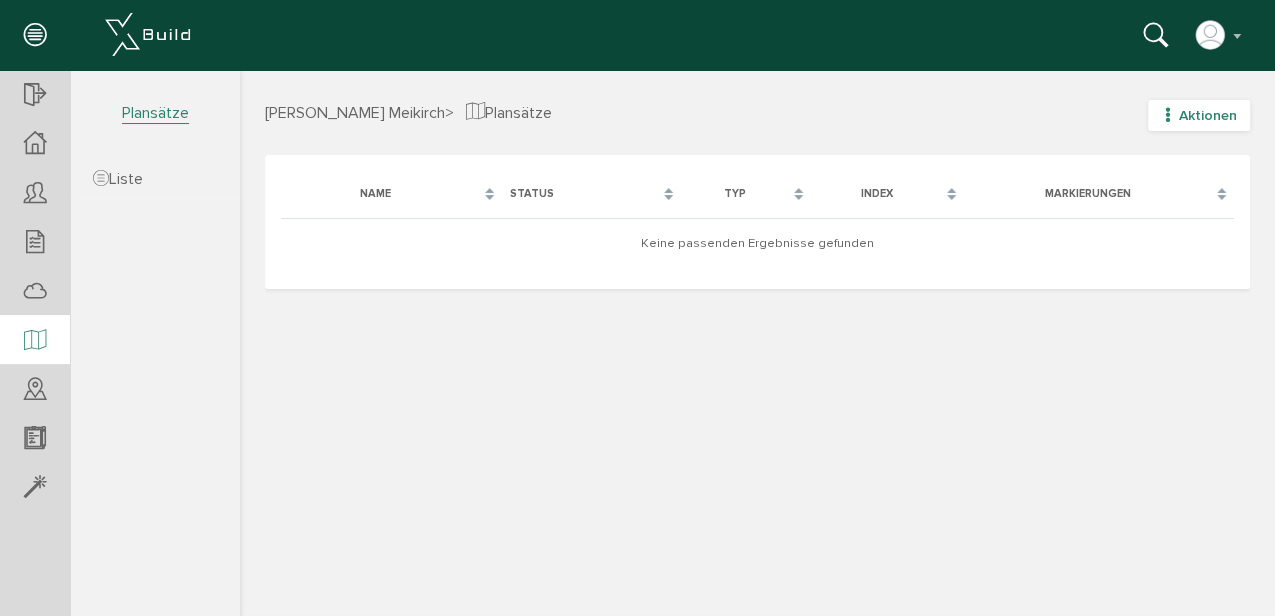 click on "Aktionen" at bounding box center [1208, 115] 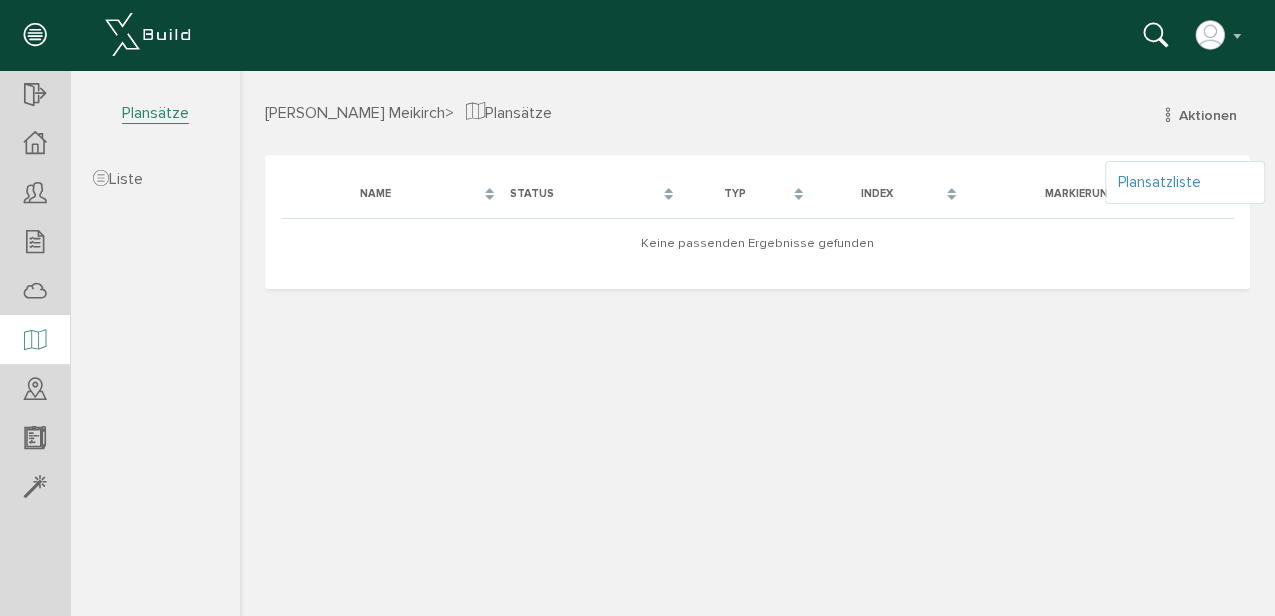 click on "Plansatzliste" at bounding box center (1185, 182) 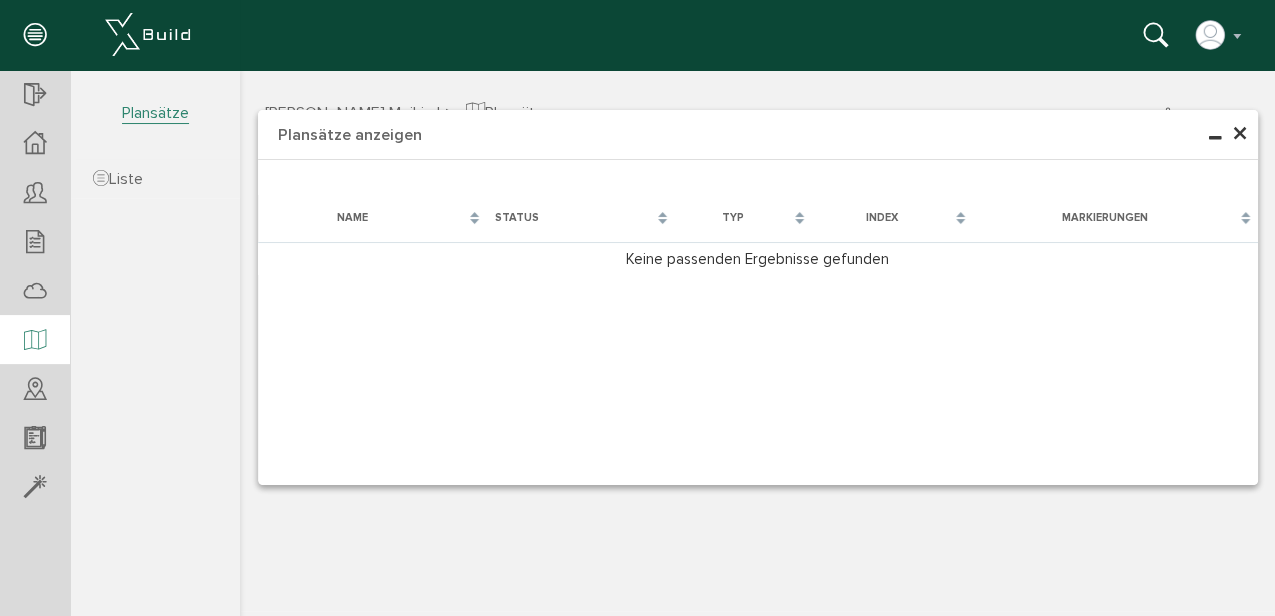 click on "Plansätze anzeigen" at bounding box center (758, 135) 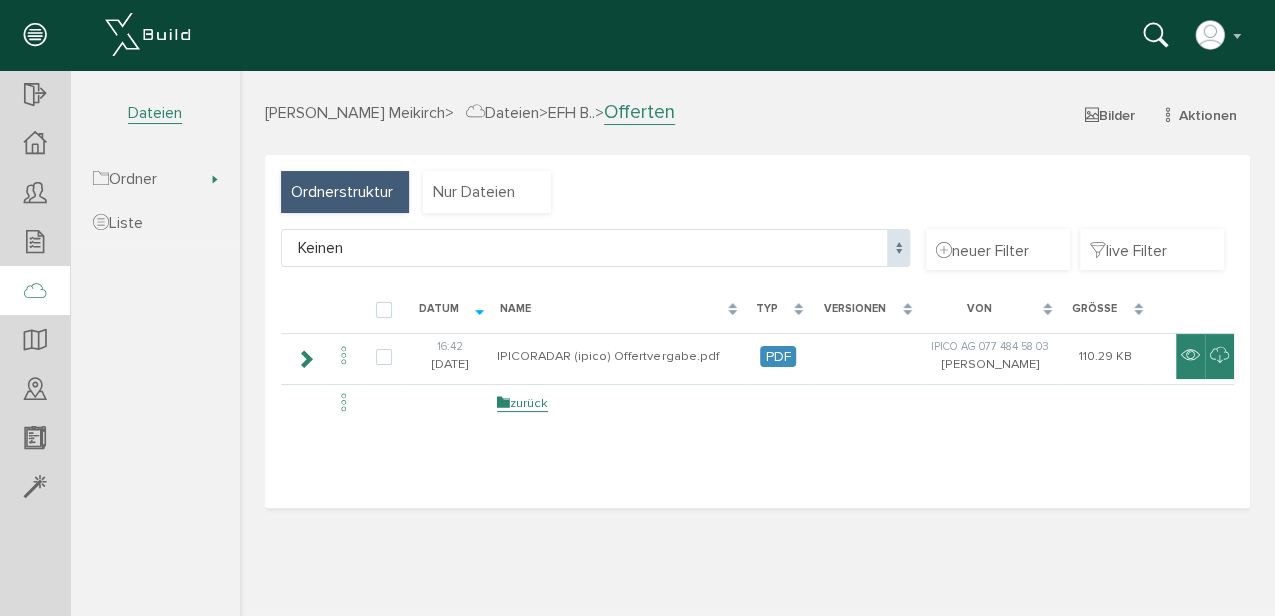 click on "[PERSON_NAME] Meikirch" at bounding box center [355, 113] 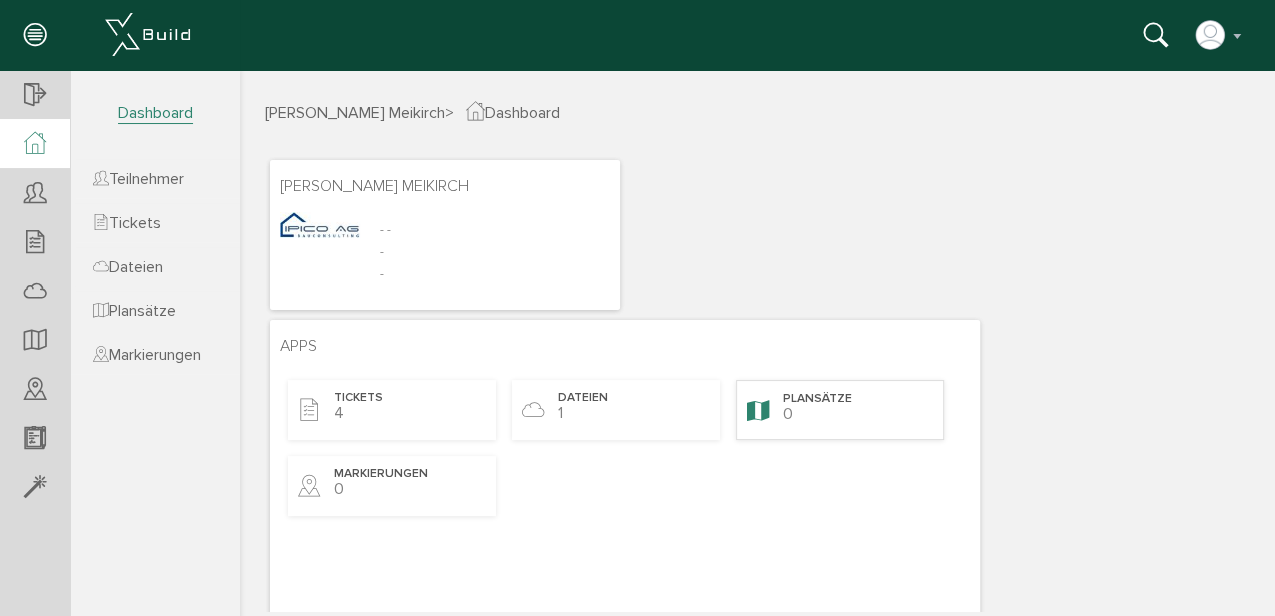 click on "Plansätze" at bounding box center (817, 399) 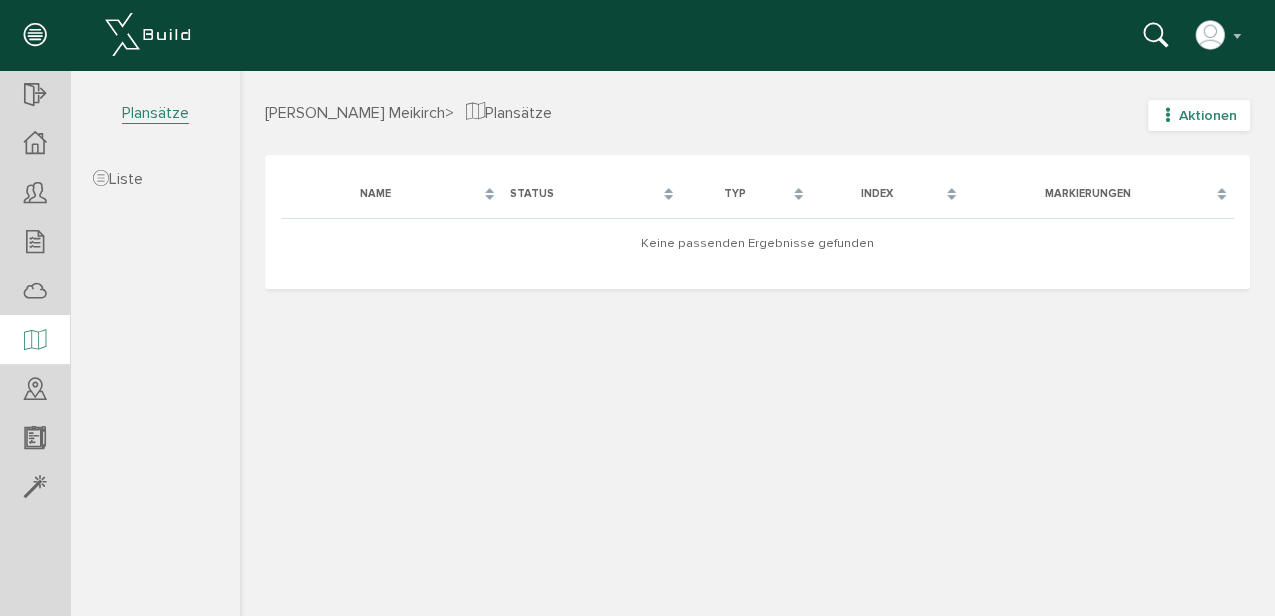 click on "Aktionen" at bounding box center (1199, 115) 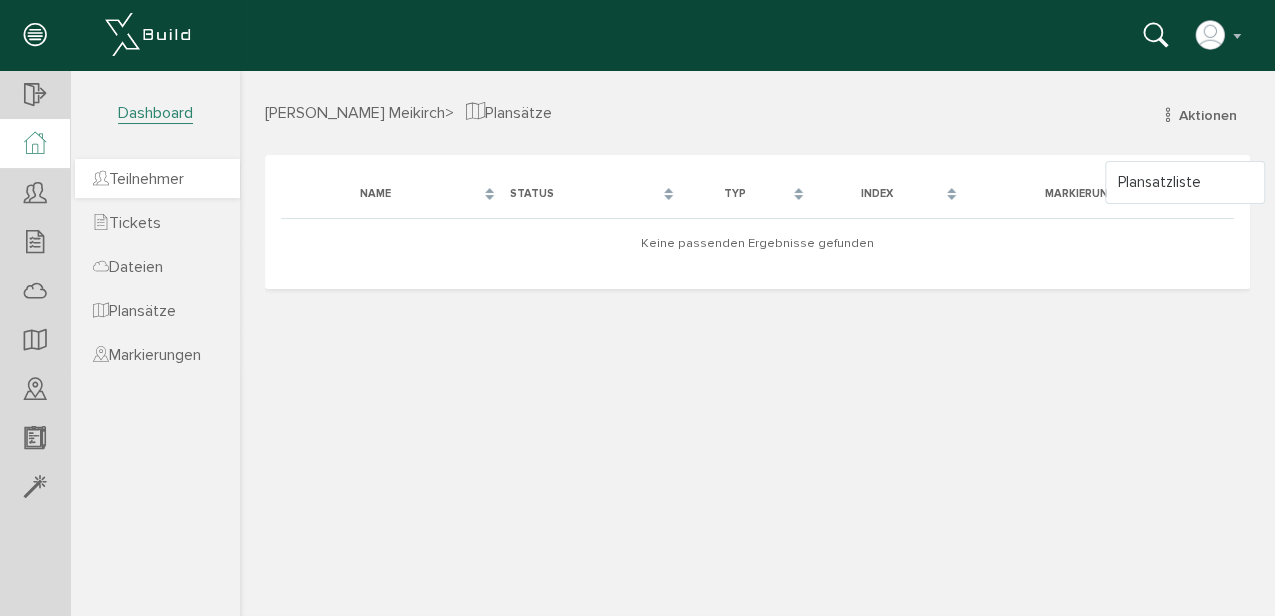 click on "Teilnehmer" at bounding box center (138, 179) 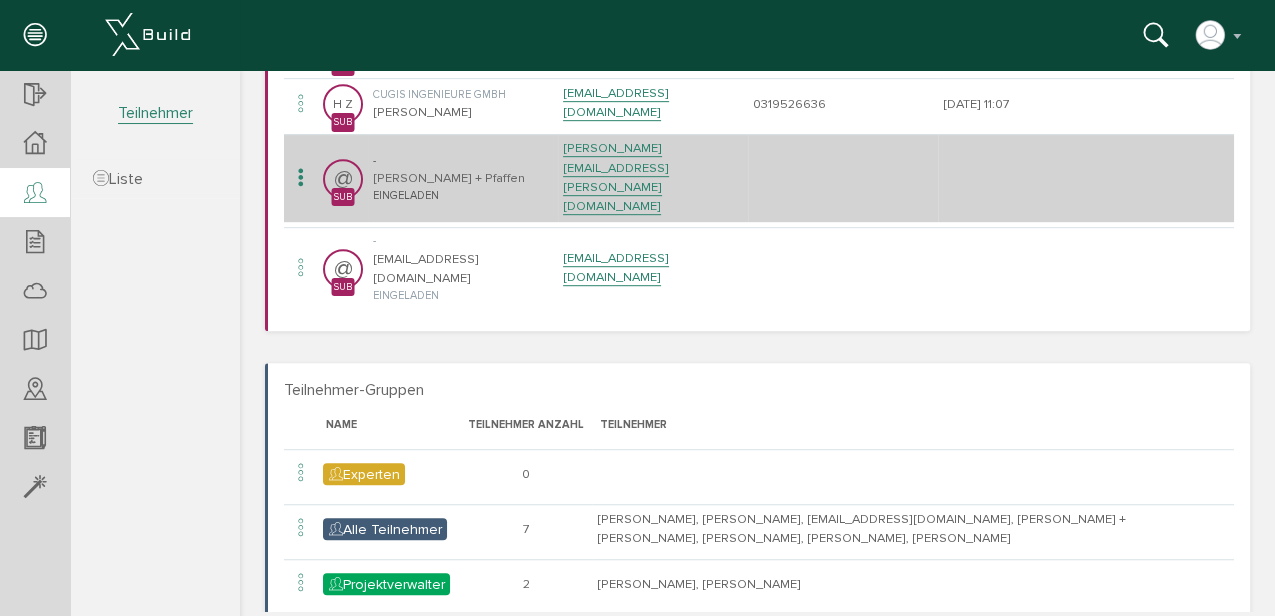 scroll, scrollTop: 542, scrollLeft: 0, axis: vertical 